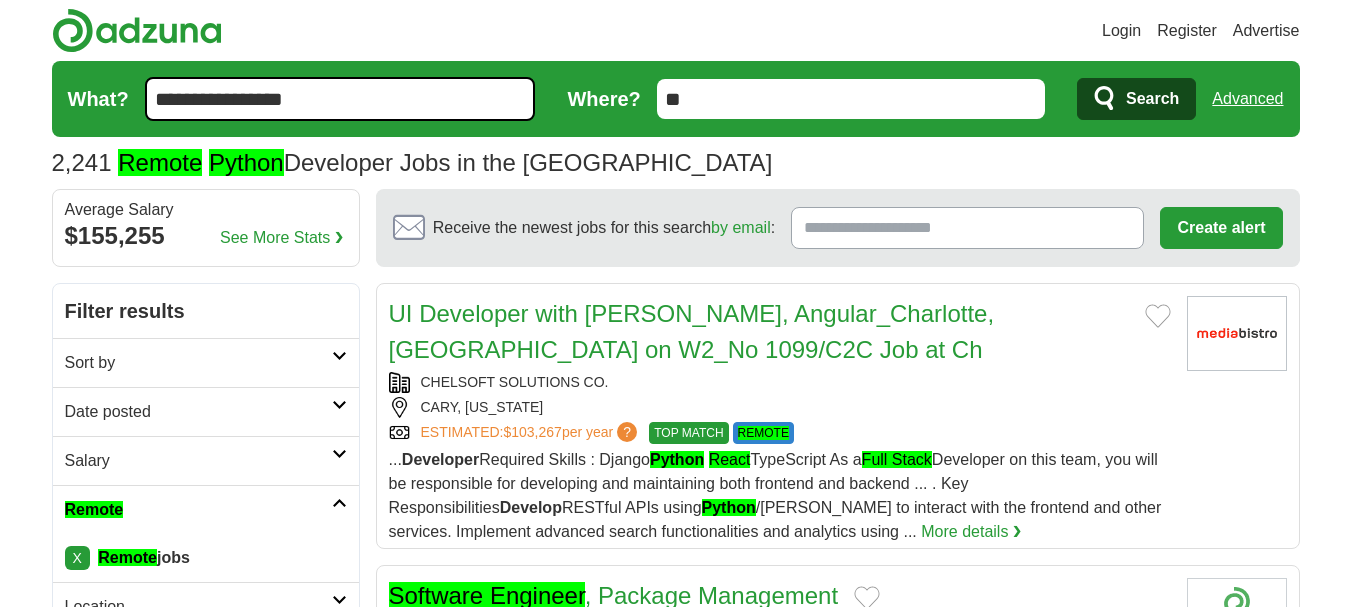 scroll, scrollTop: 2144, scrollLeft: 0, axis: vertical 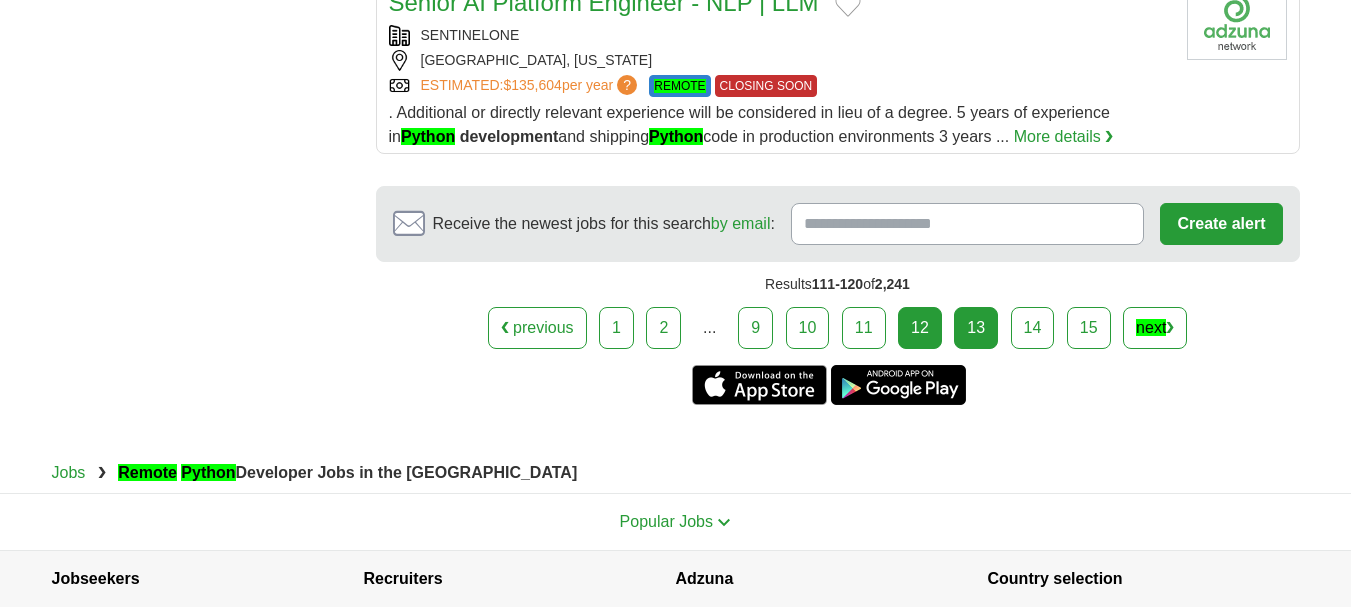 click on "13" at bounding box center (976, 328) 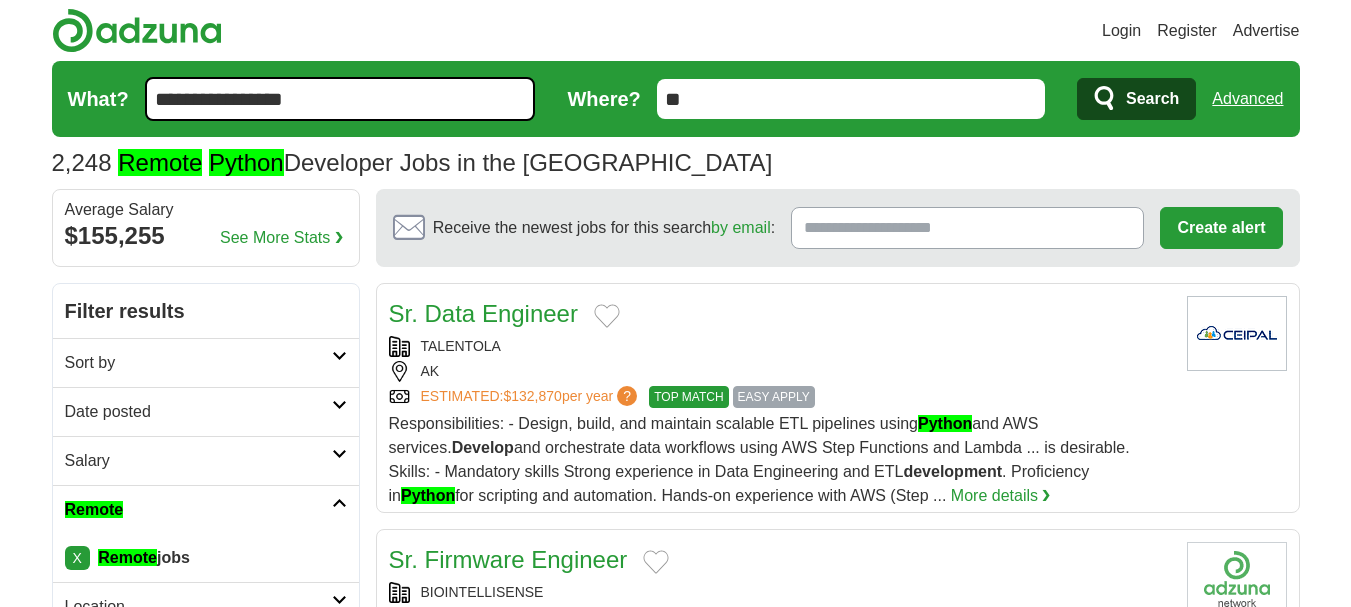 scroll, scrollTop: 0, scrollLeft: 0, axis: both 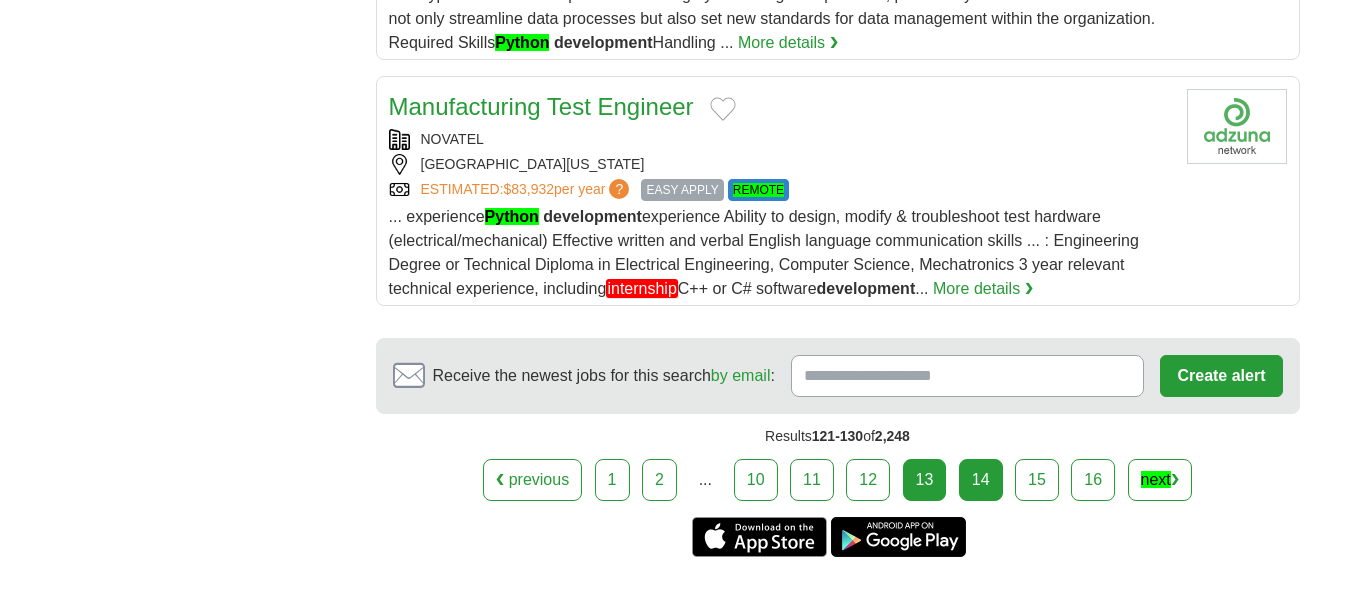 click on "14" at bounding box center [981, 480] 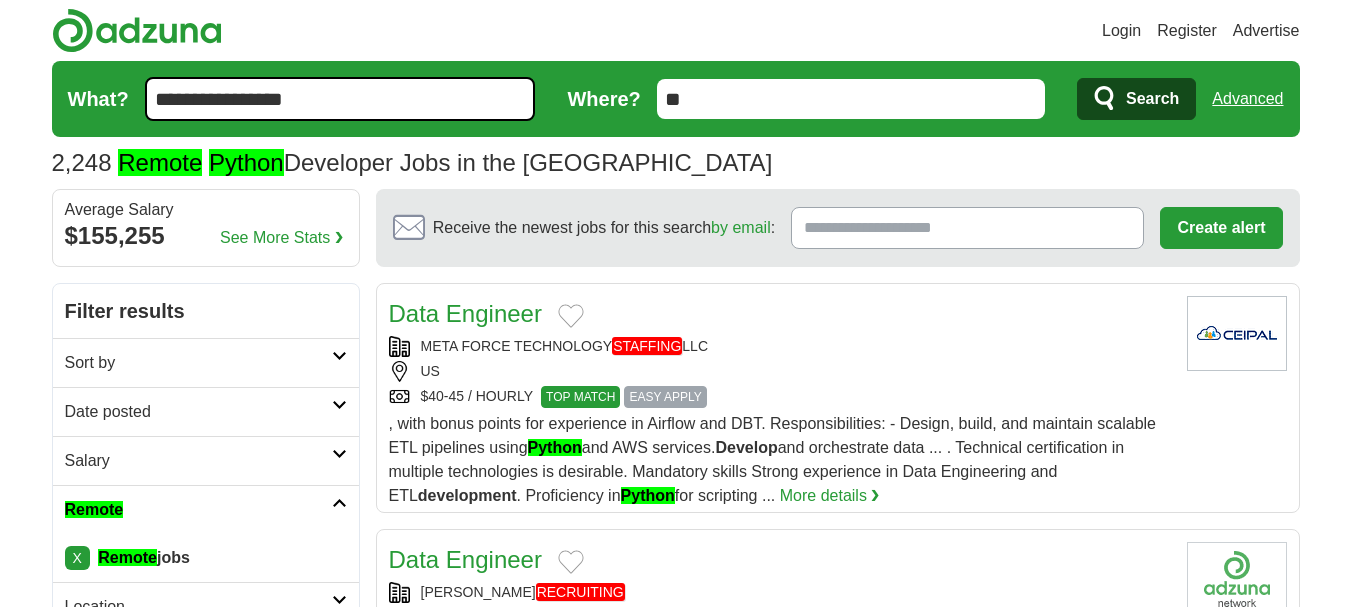 scroll, scrollTop: 0, scrollLeft: 0, axis: both 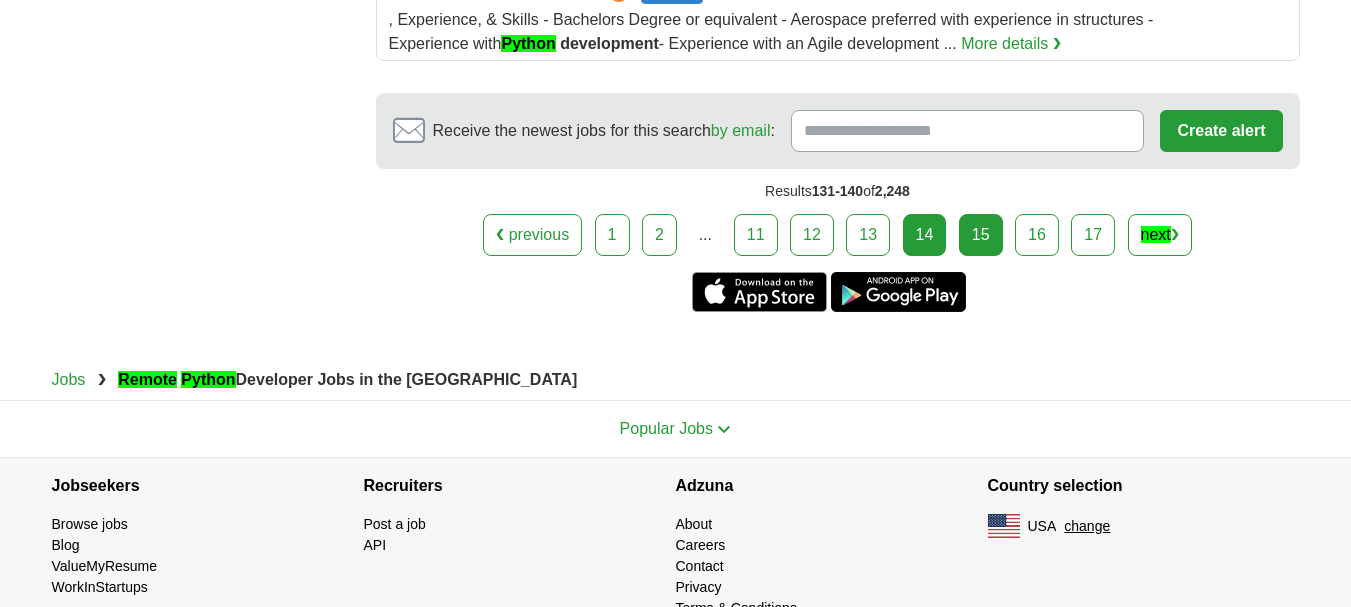 click on "15" at bounding box center (981, 235) 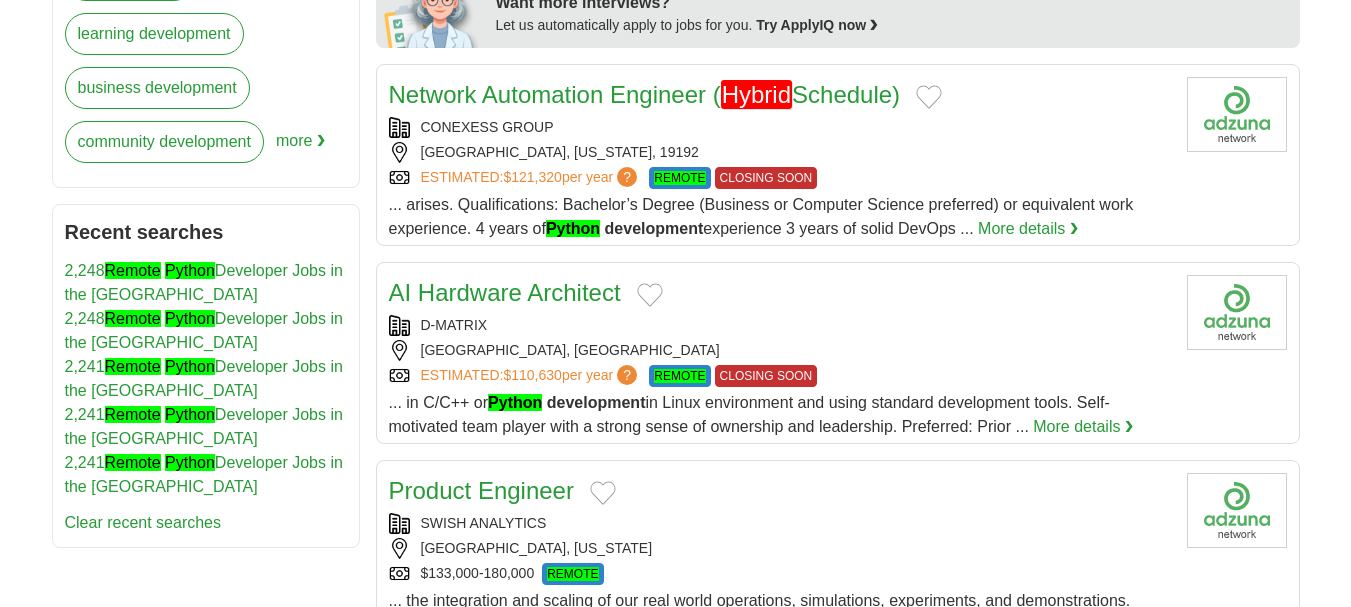 scroll, scrollTop: 1000, scrollLeft: 0, axis: vertical 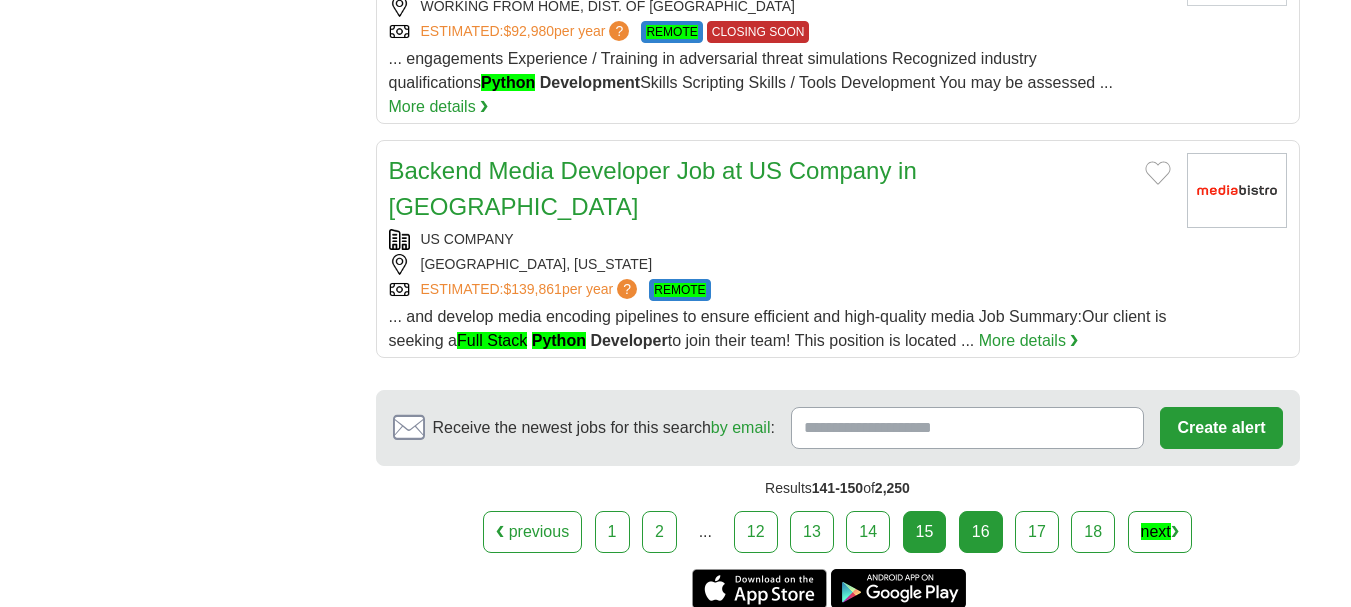 click on "16" at bounding box center (981, 532) 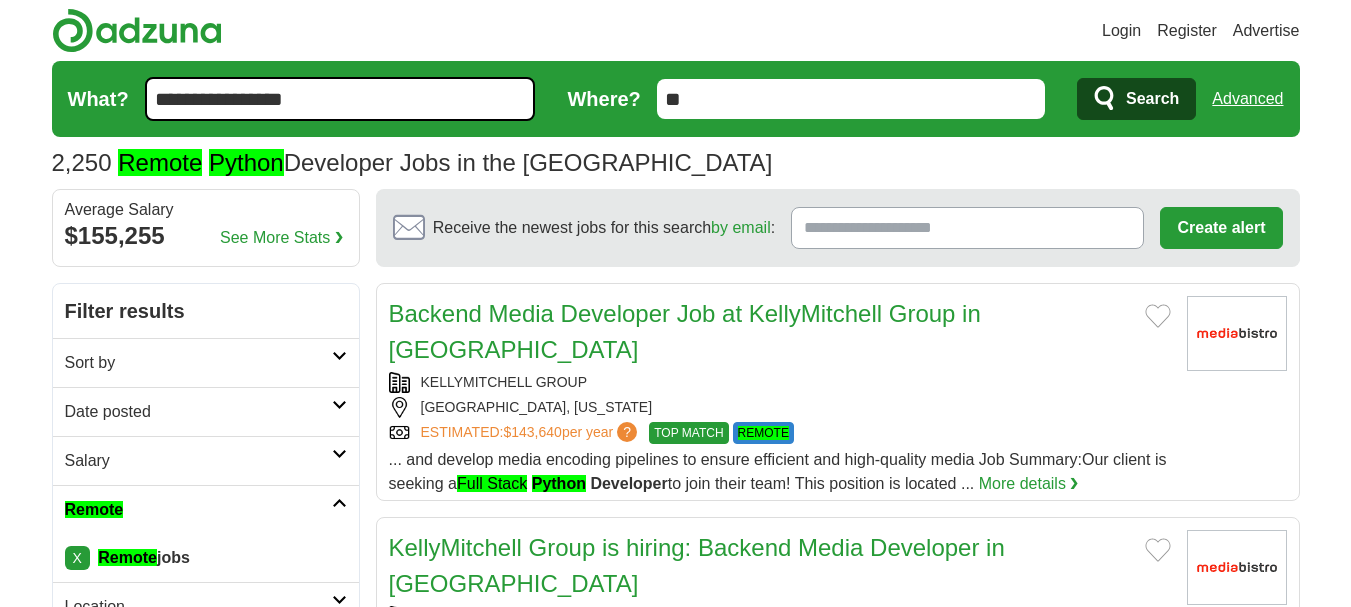 scroll, scrollTop: 500, scrollLeft: 0, axis: vertical 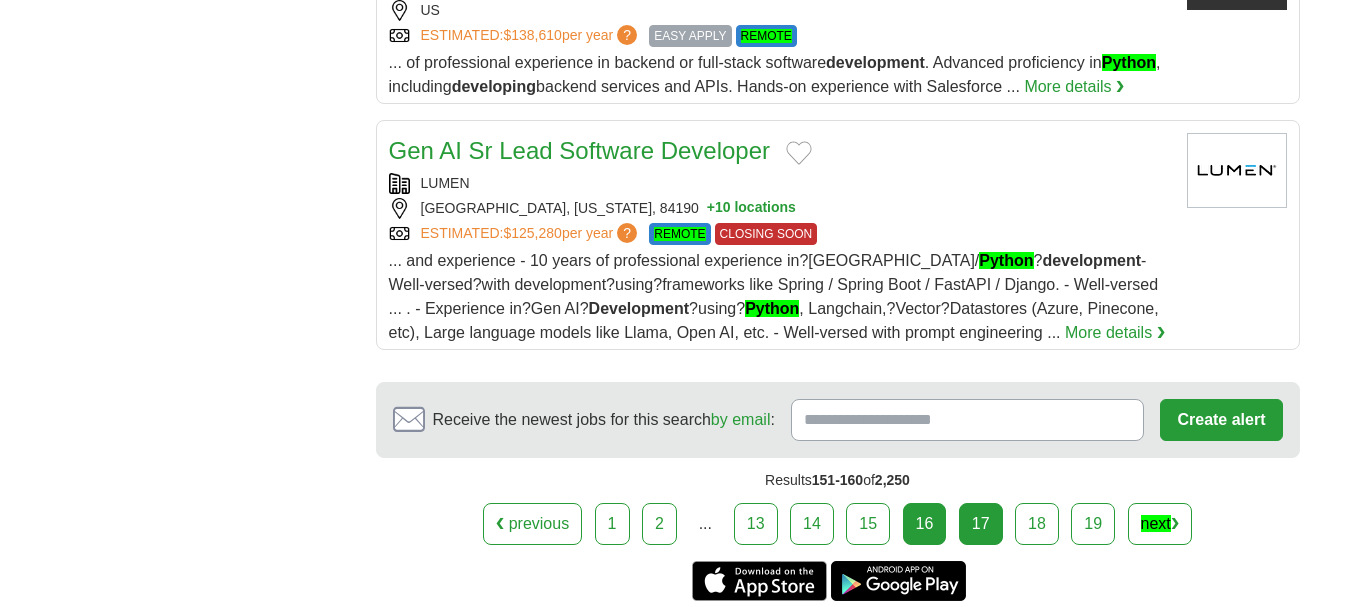 click on "17" at bounding box center [981, 524] 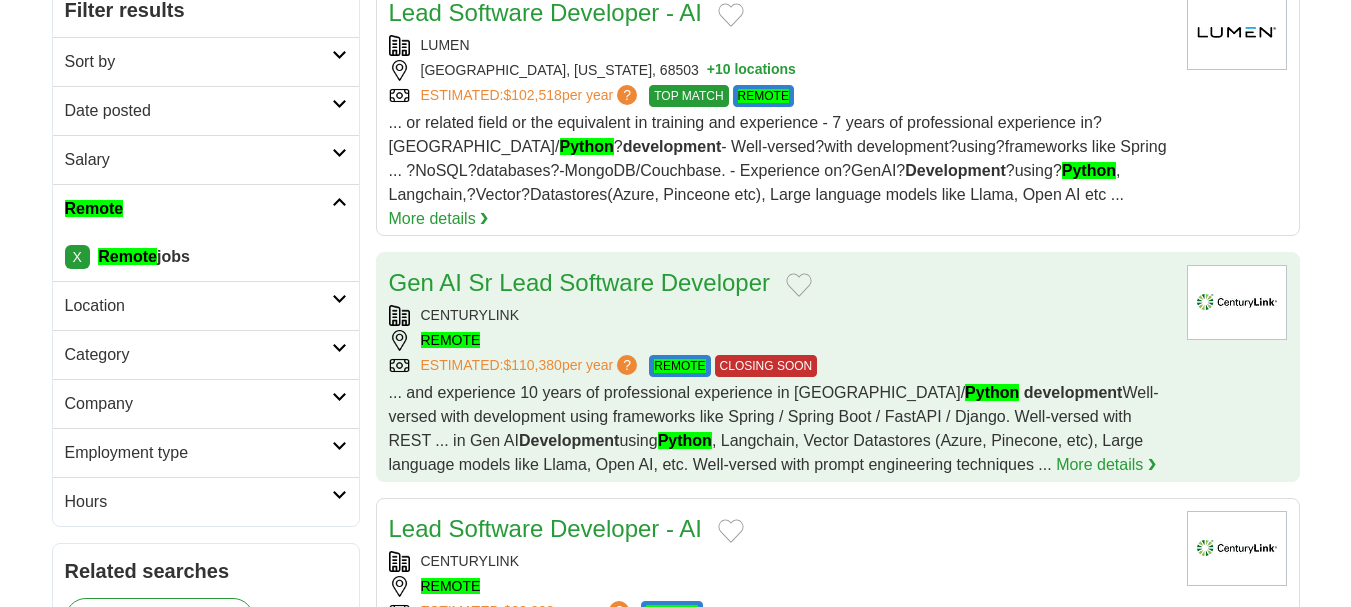 scroll, scrollTop: 424, scrollLeft: 0, axis: vertical 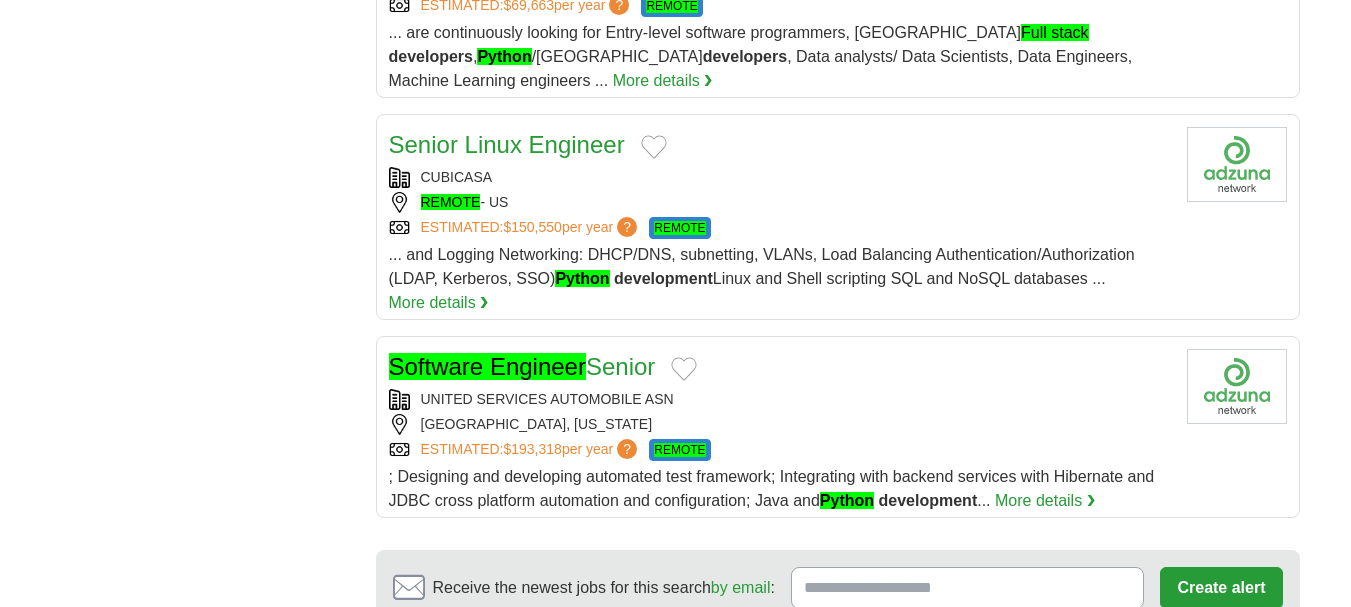 click on "18" at bounding box center [981, 692] 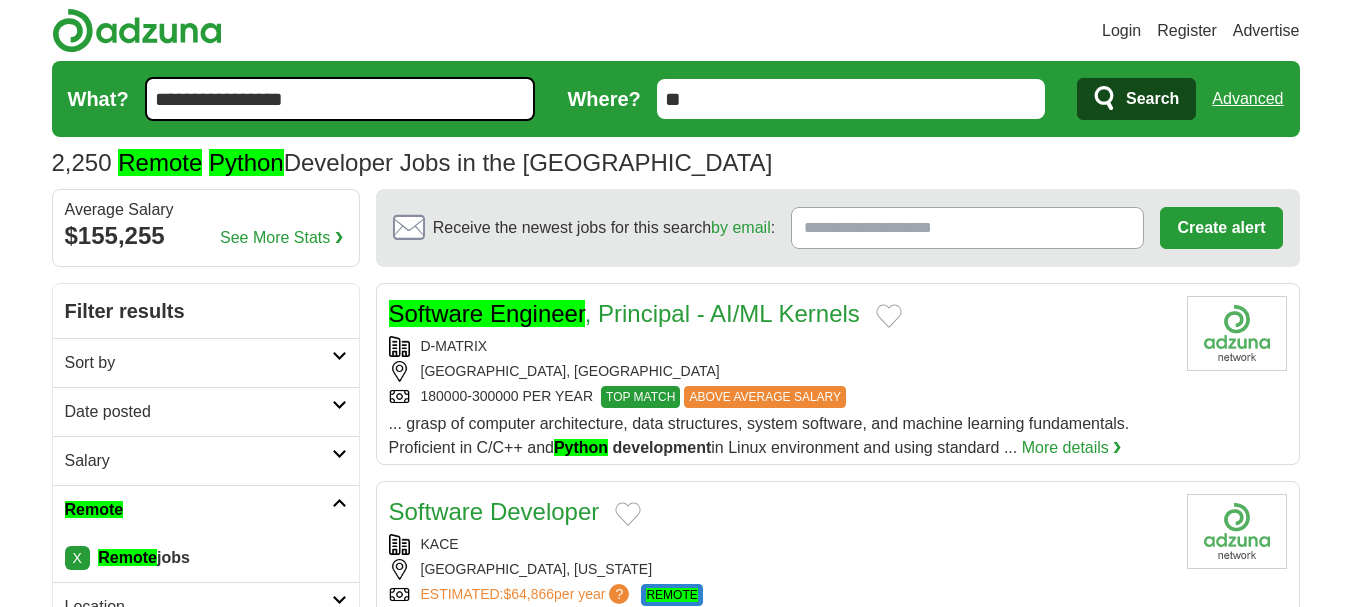 scroll, scrollTop: 0, scrollLeft: 0, axis: both 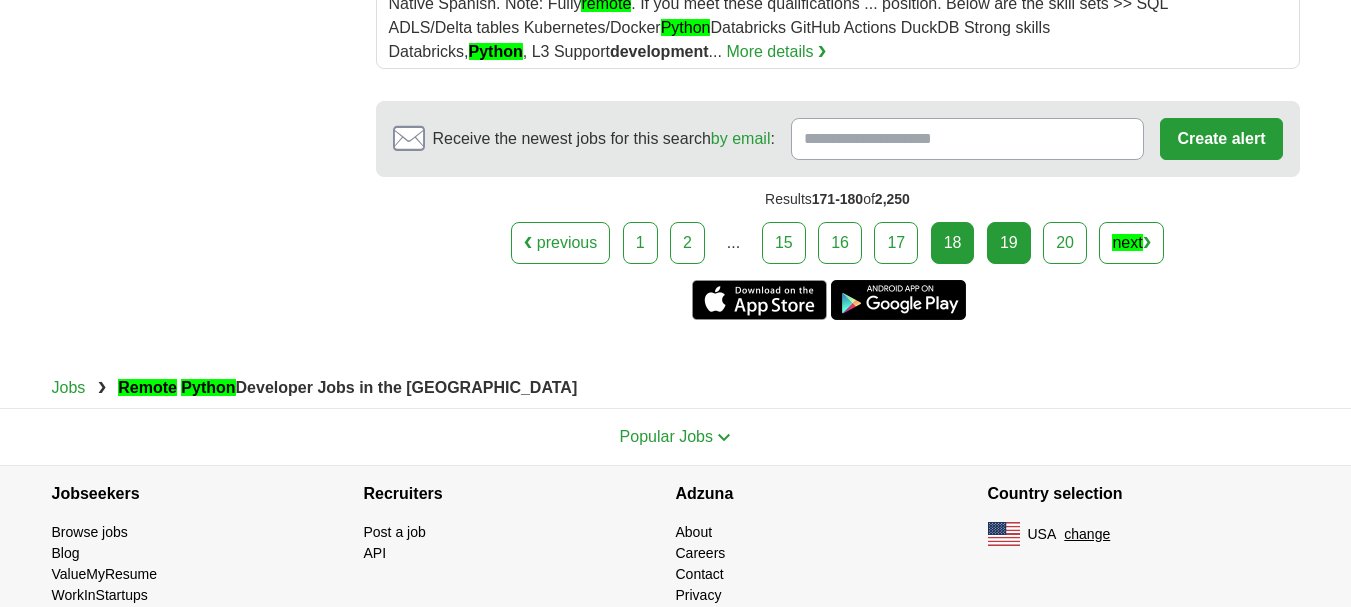 click on "19" at bounding box center (1009, 243) 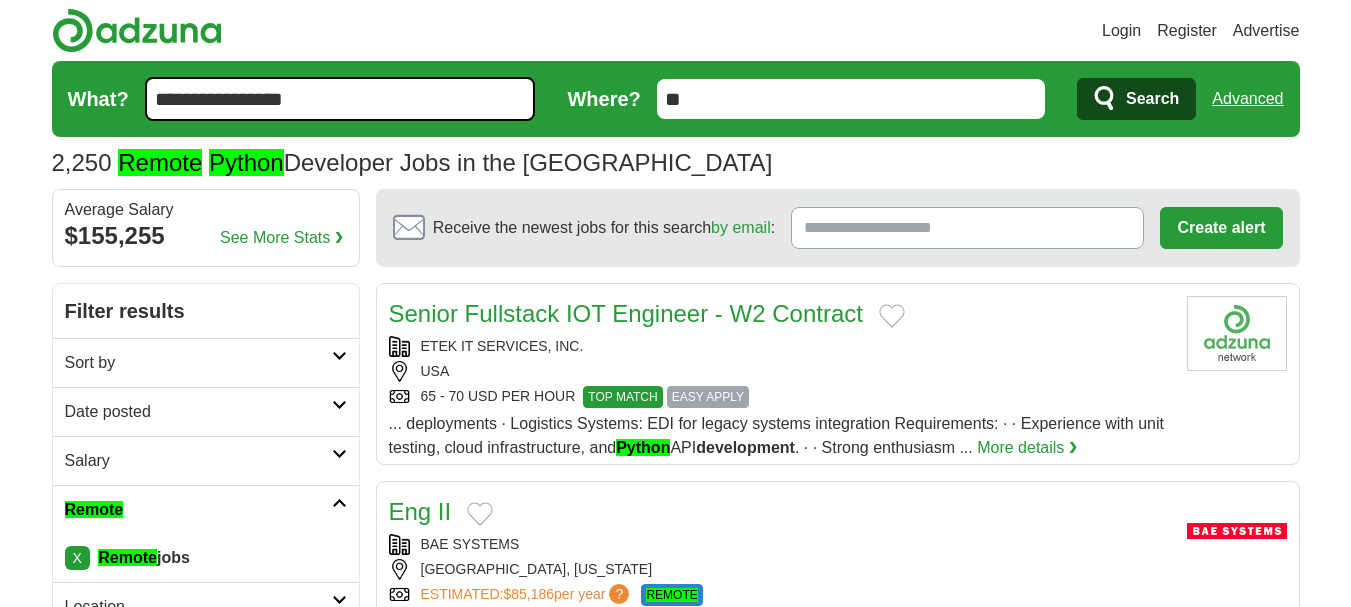scroll, scrollTop: 200, scrollLeft: 0, axis: vertical 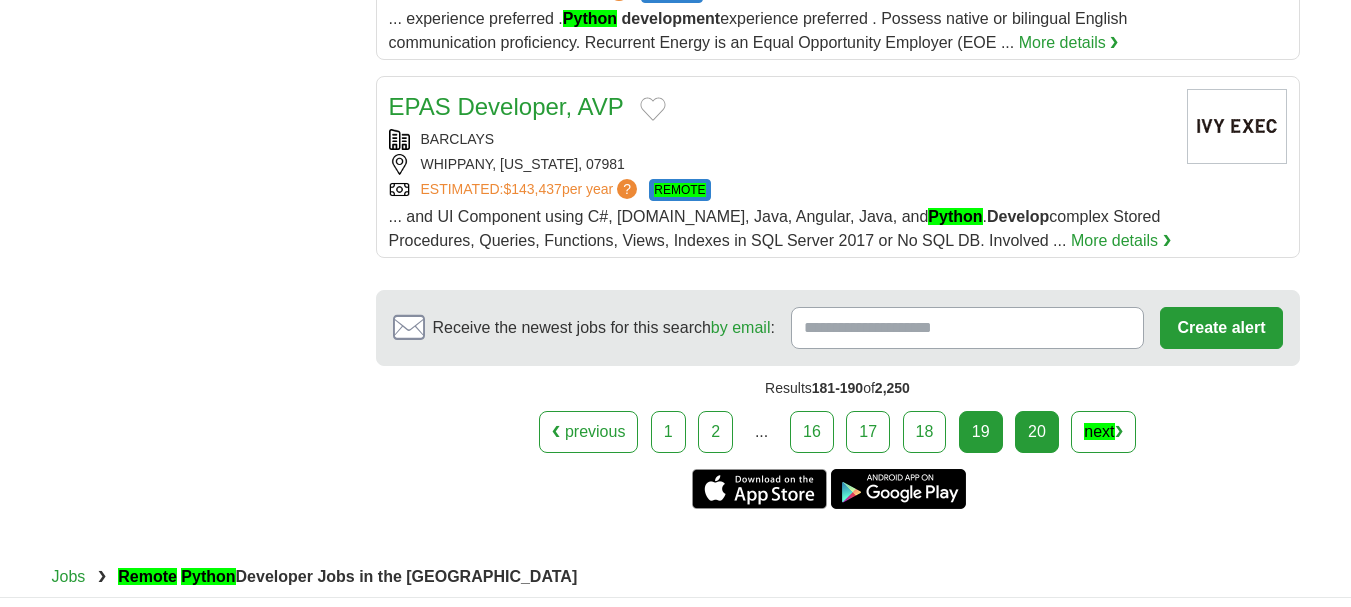 click on "20" at bounding box center [1037, 432] 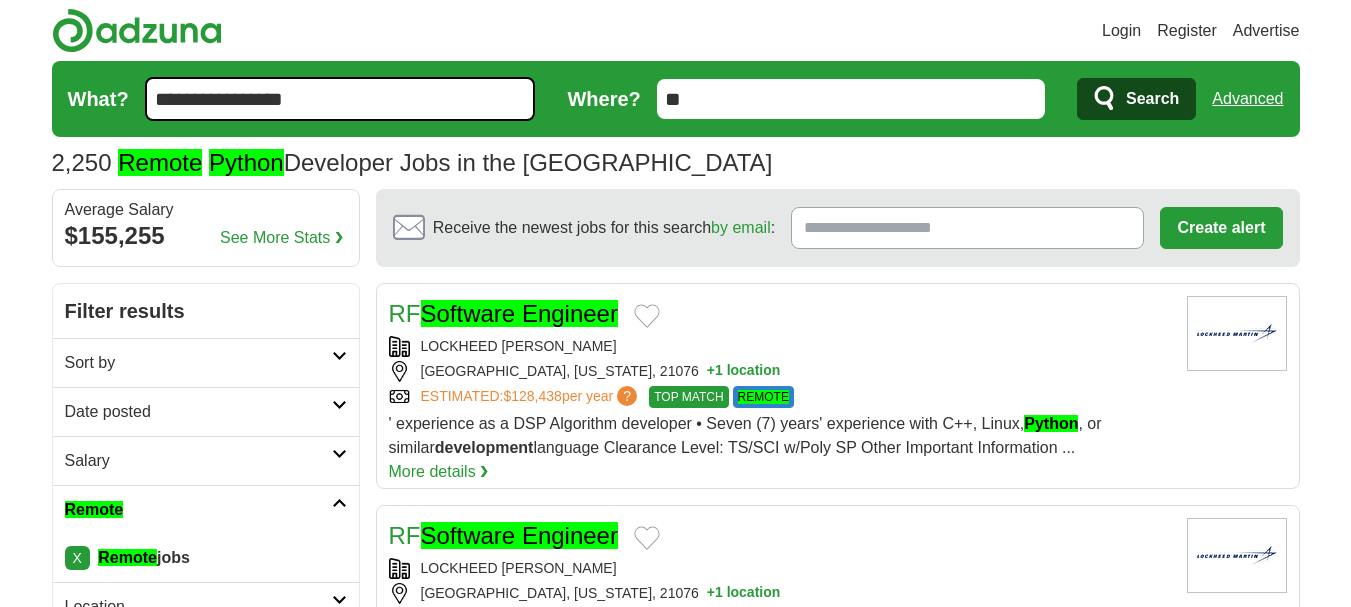 scroll, scrollTop: 0, scrollLeft: 0, axis: both 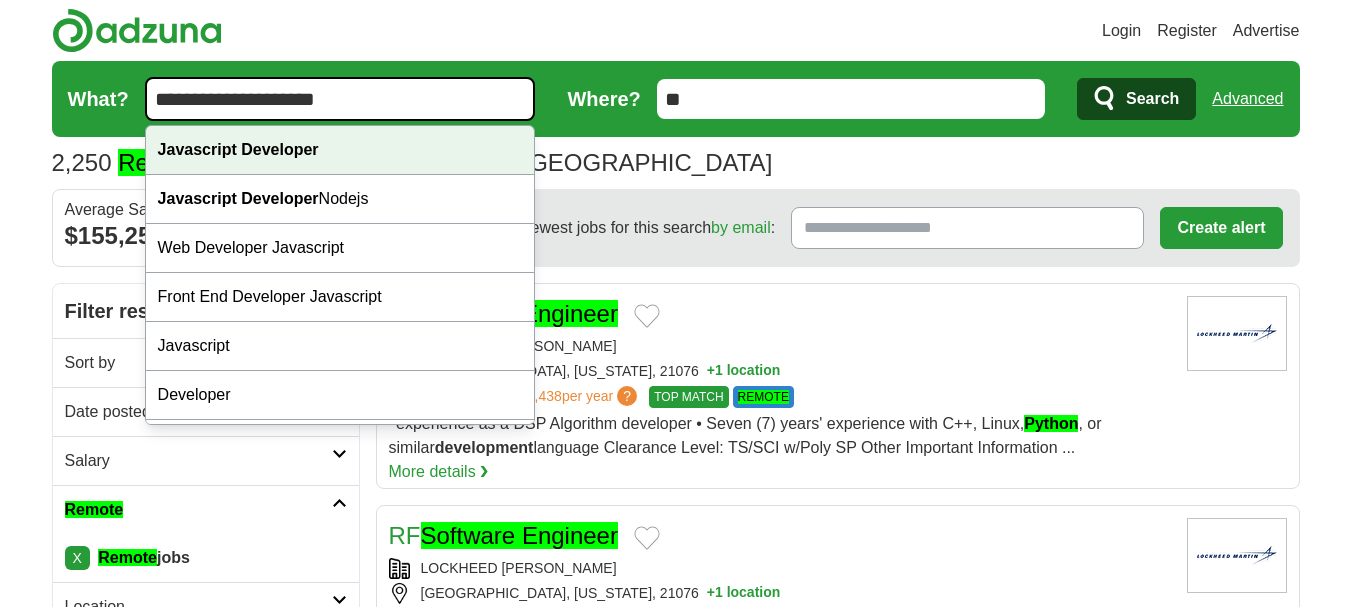 click on "Javascript Developer" at bounding box center (238, 149) 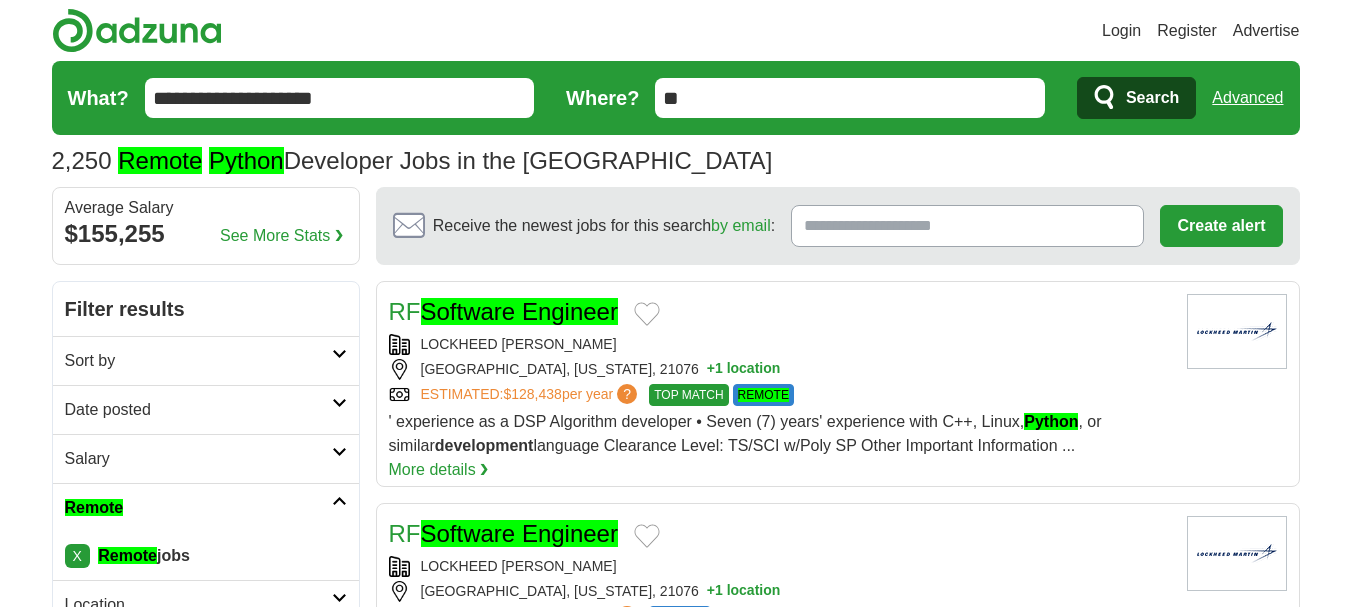 type on "**********" 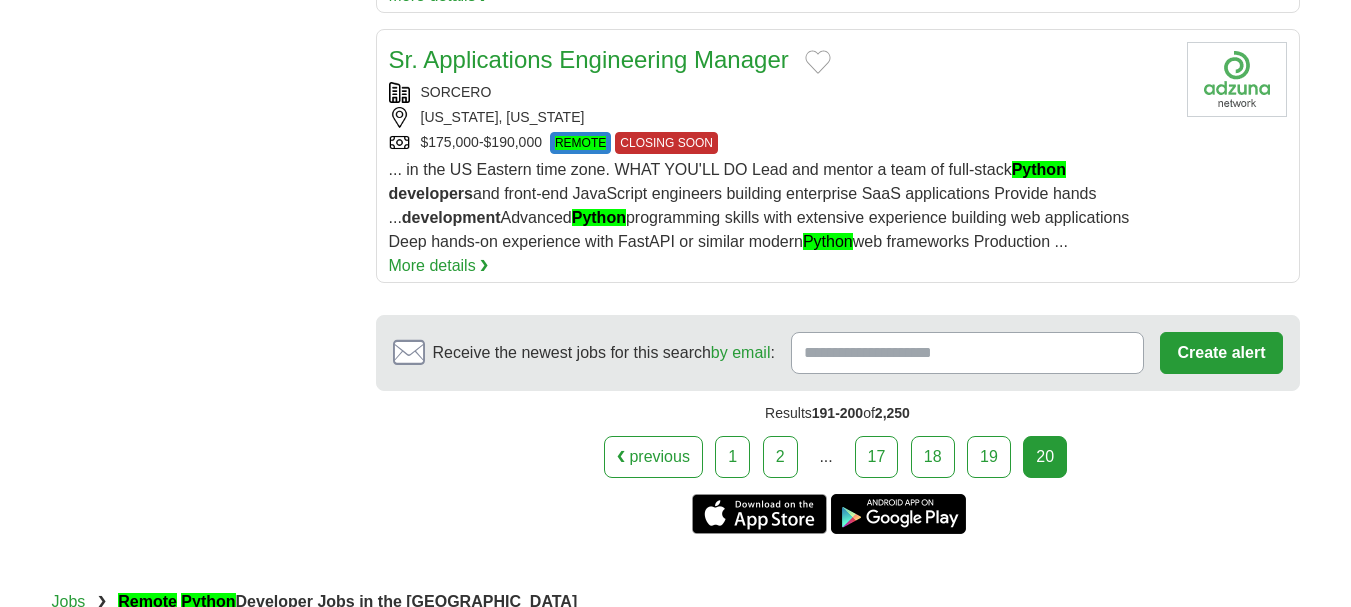scroll, scrollTop: 2500, scrollLeft: 0, axis: vertical 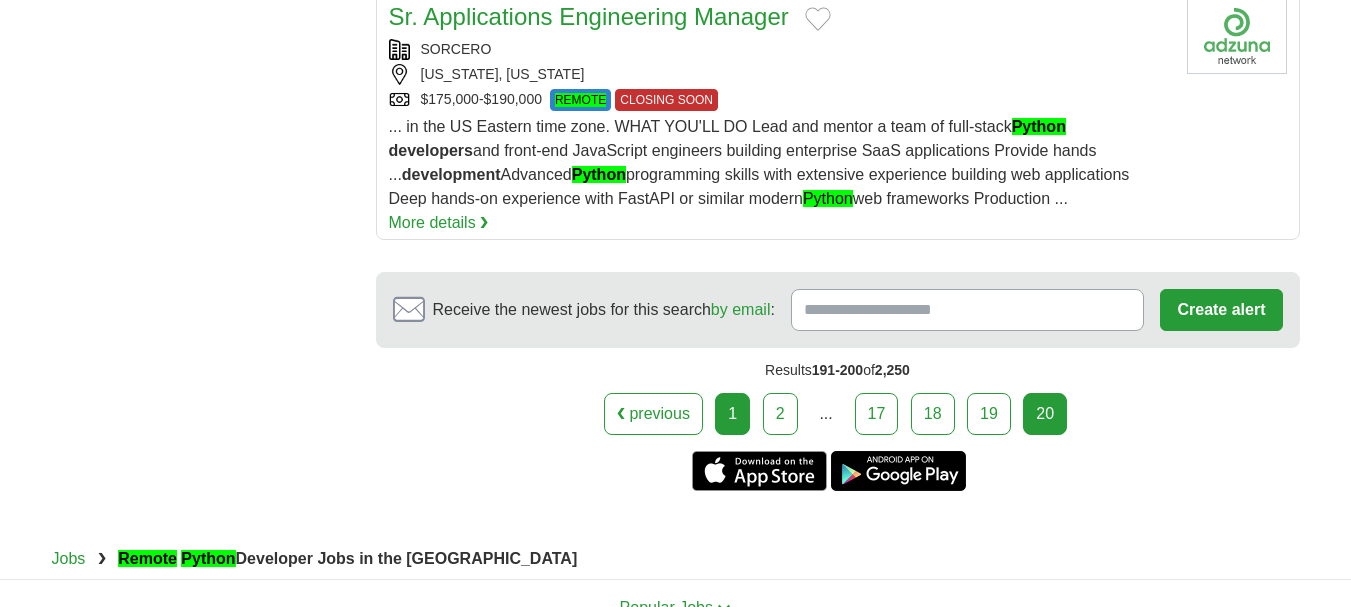 click on "1" at bounding box center [732, 414] 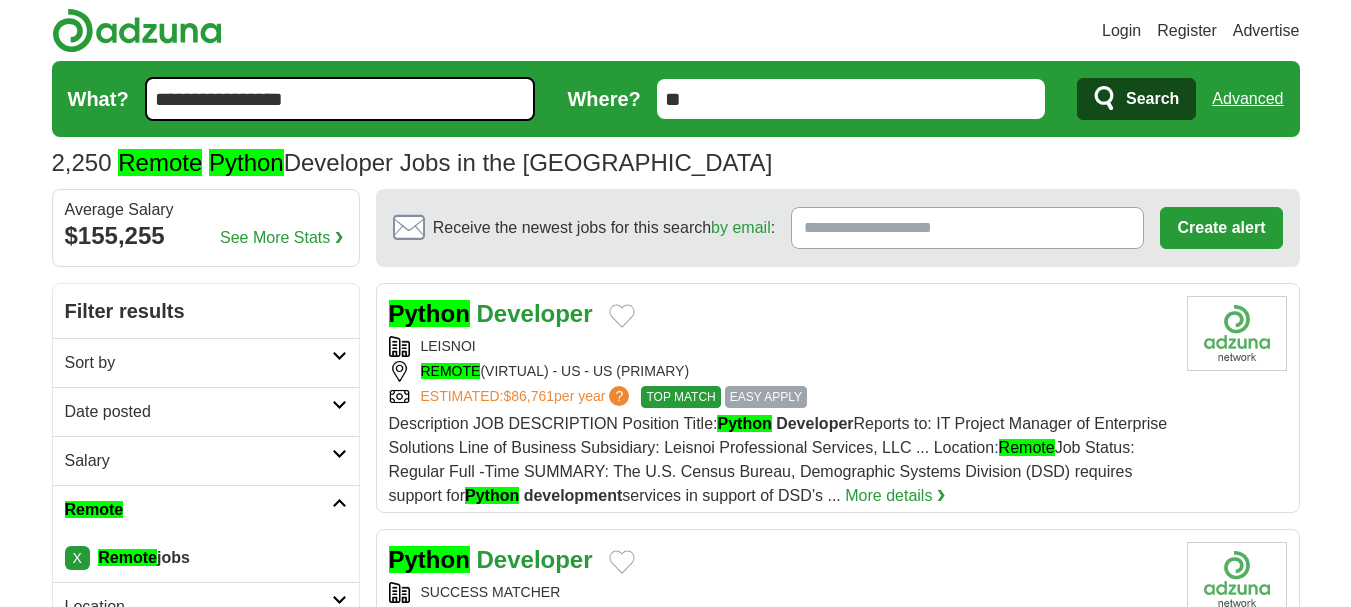 scroll, scrollTop: 0, scrollLeft: 0, axis: both 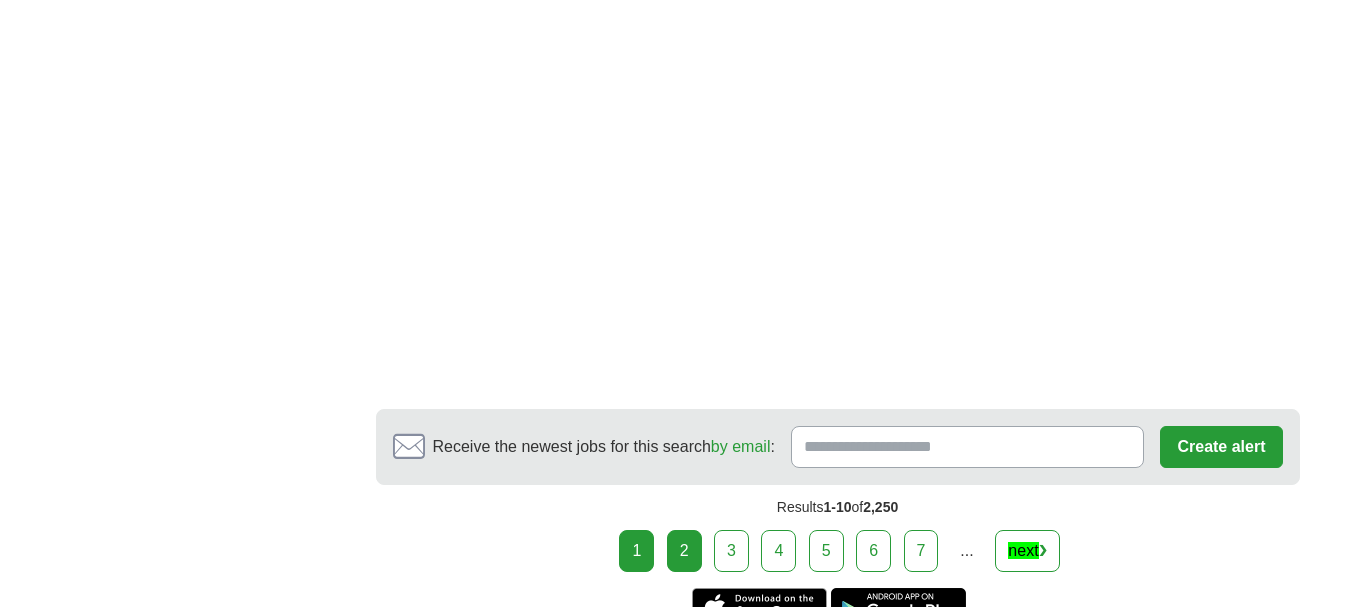 click on "2" at bounding box center [684, 551] 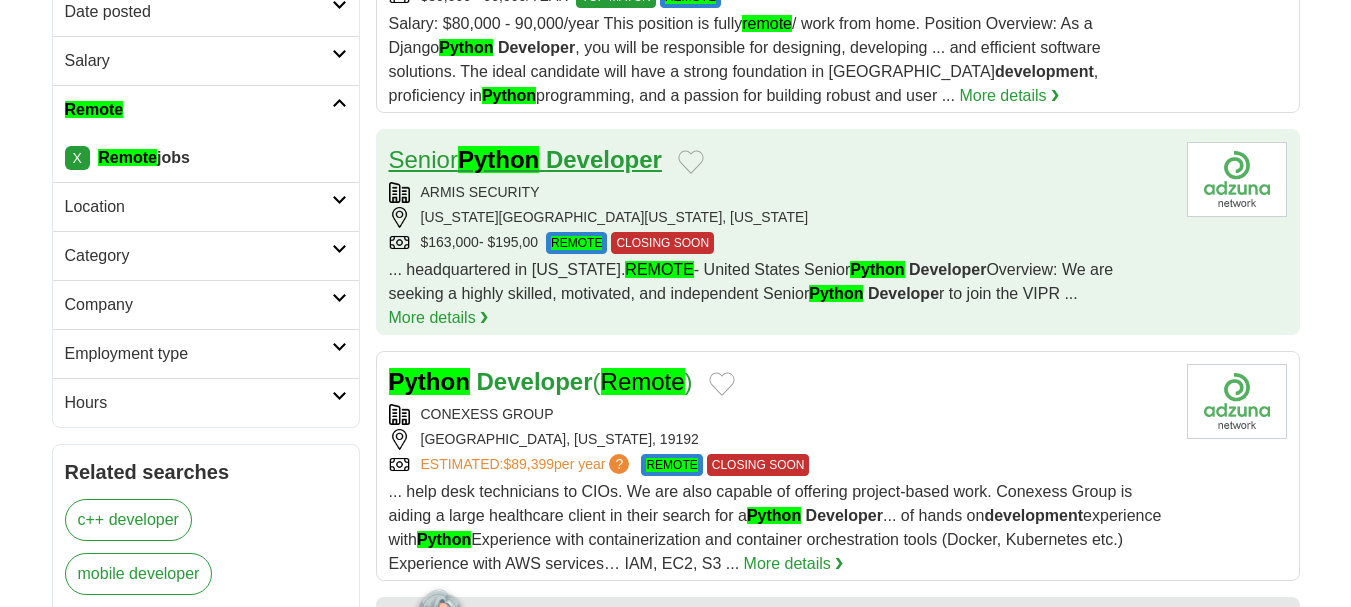 scroll, scrollTop: 400, scrollLeft: 0, axis: vertical 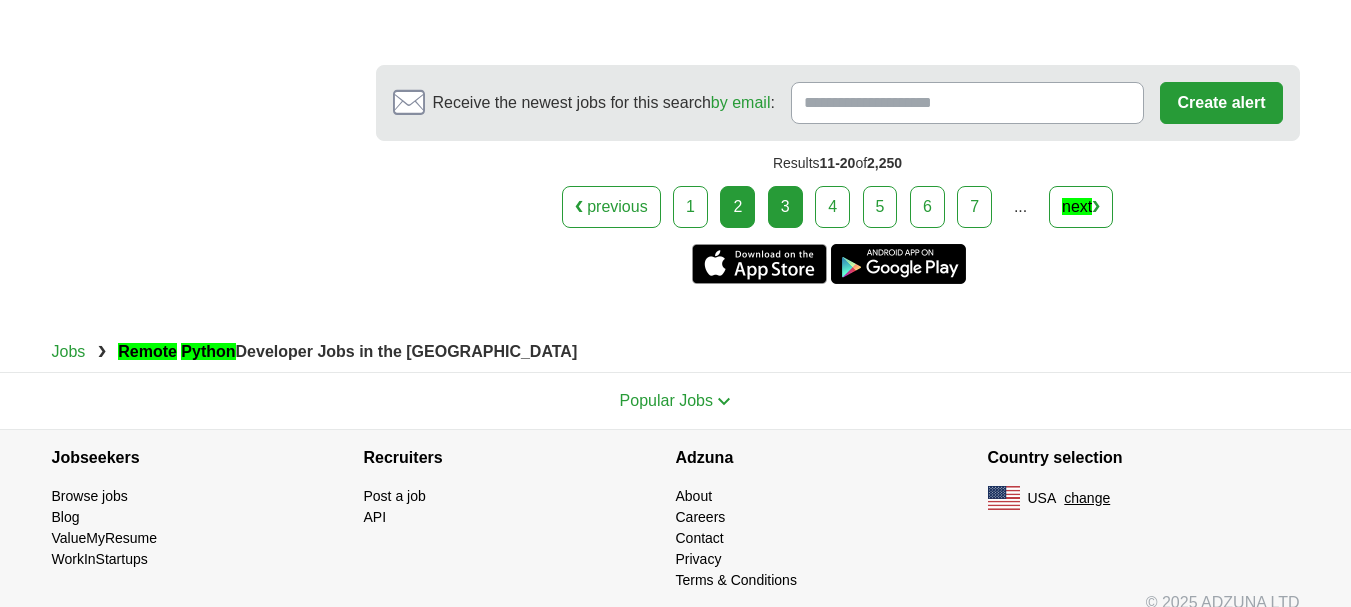 click on "3" at bounding box center (785, 207) 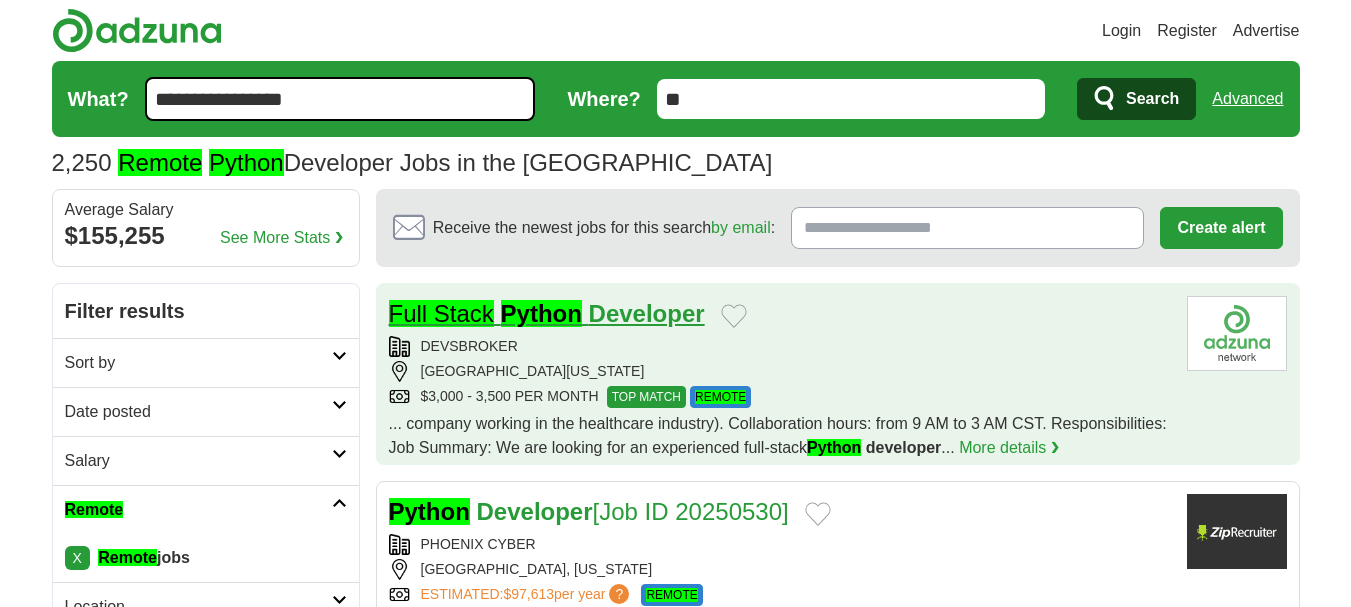 scroll, scrollTop: 0, scrollLeft: 0, axis: both 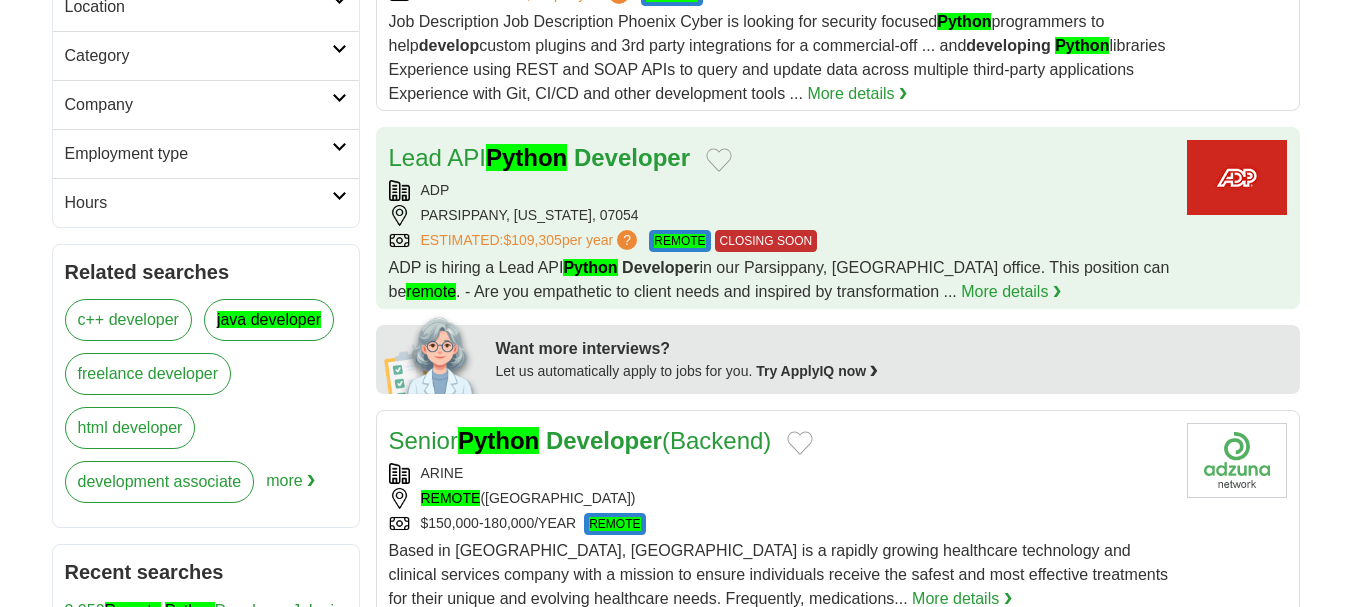 drag, startPoint x: 481, startPoint y: 162, endPoint x: 538, endPoint y: 173, distance: 58.0517 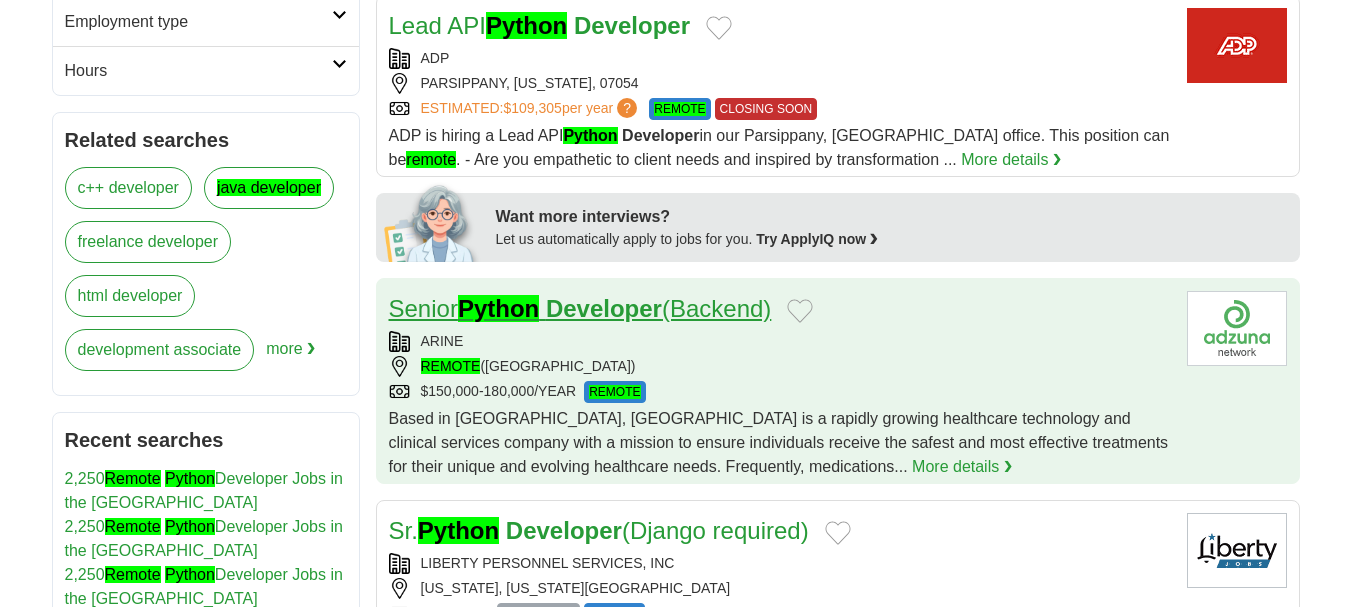 scroll, scrollTop: 700, scrollLeft: 0, axis: vertical 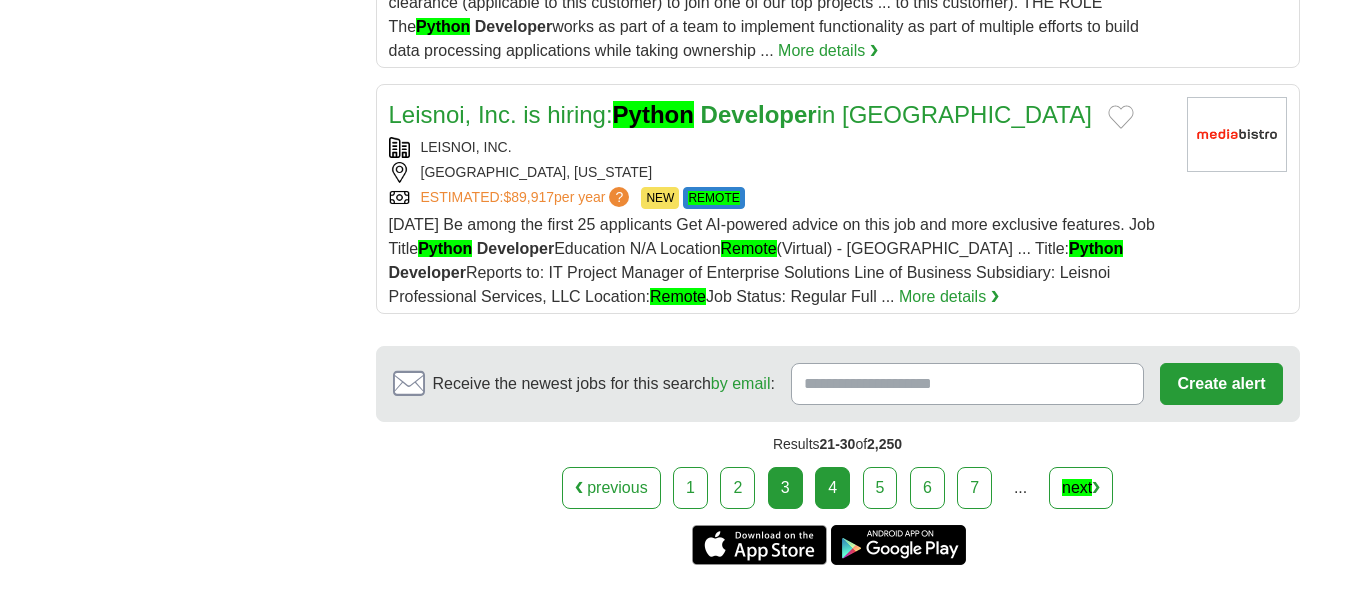 click on "4" at bounding box center [832, 488] 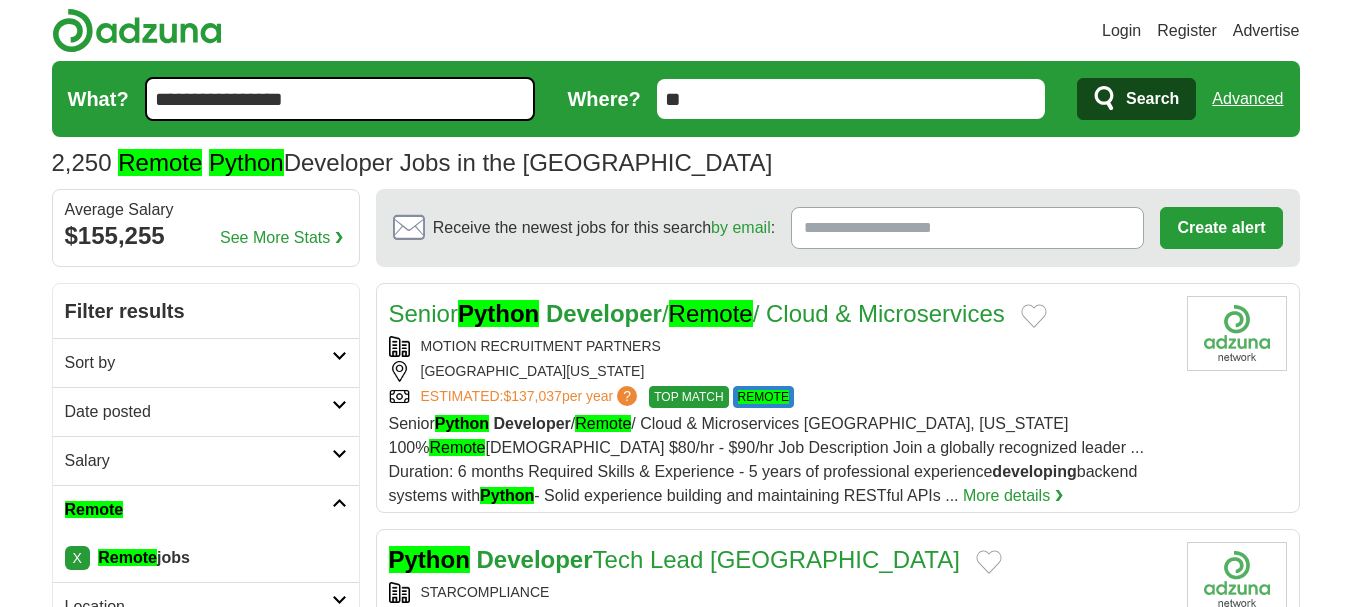 scroll, scrollTop: 0, scrollLeft: 0, axis: both 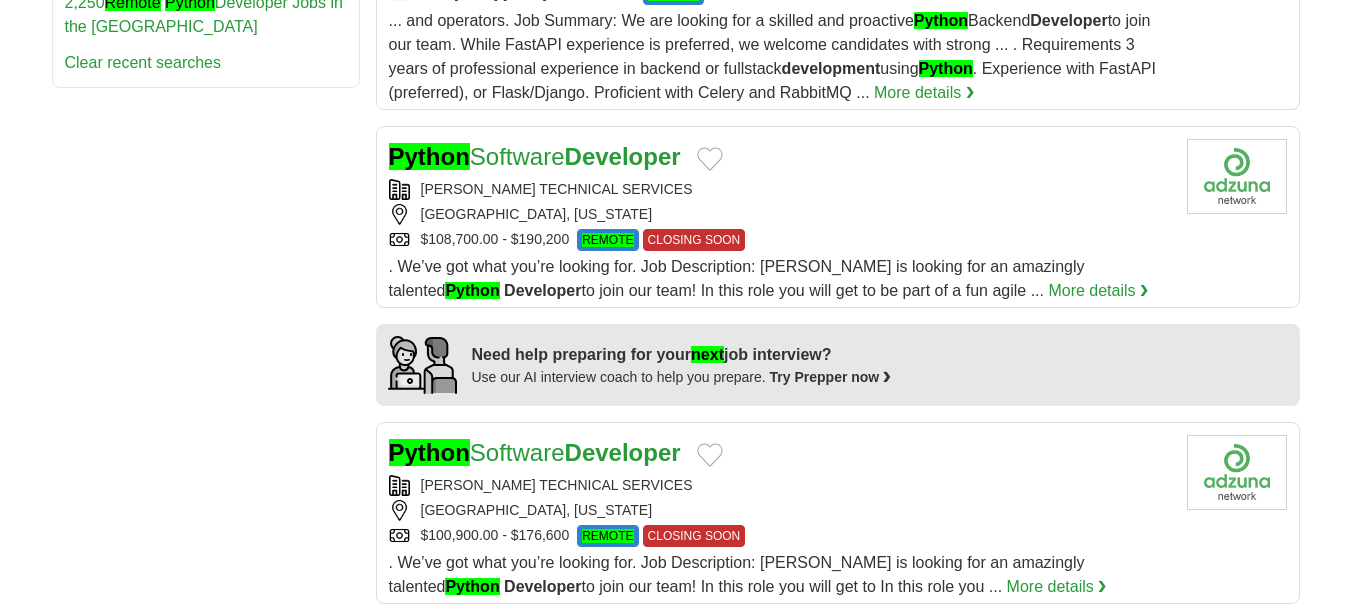 drag, startPoint x: 476, startPoint y: 170, endPoint x: 241, endPoint y: 206, distance: 237.74146 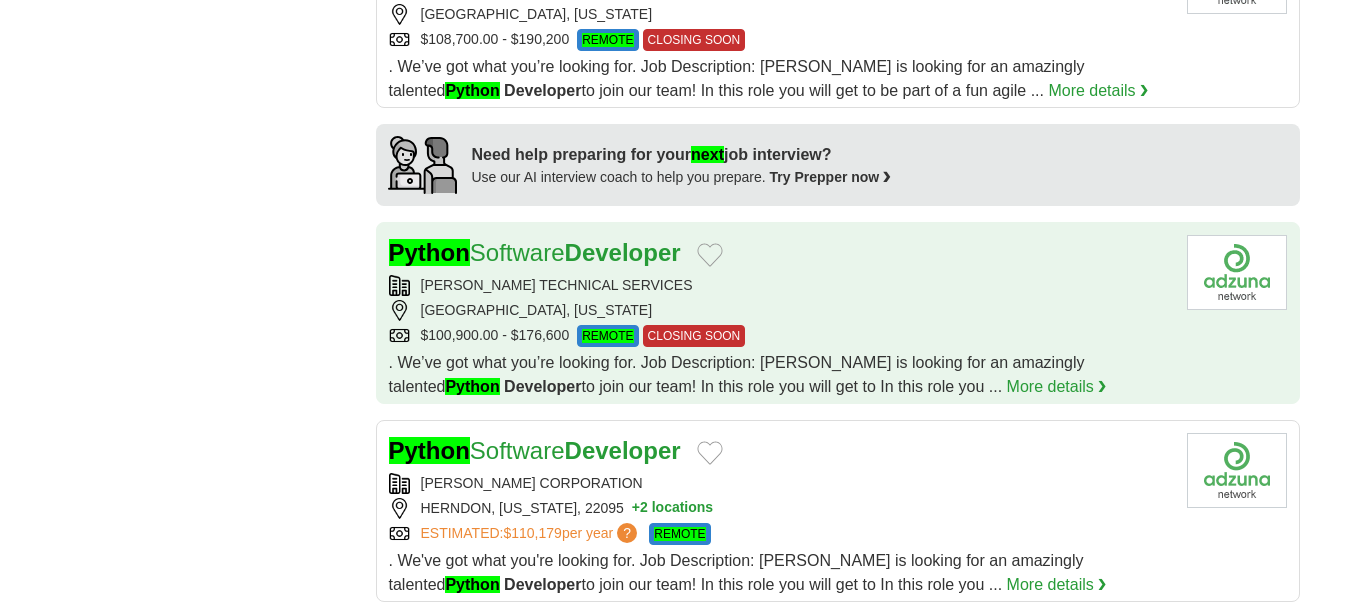 scroll, scrollTop: 1900, scrollLeft: 0, axis: vertical 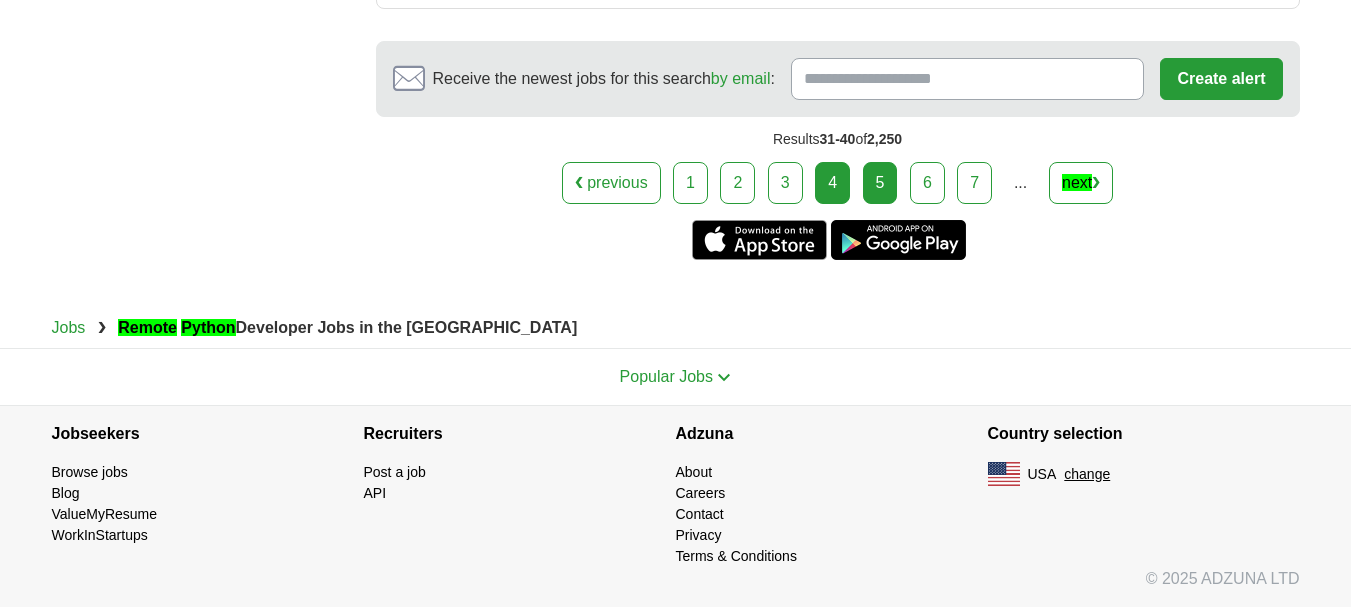 click on "5" at bounding box center (880, 183) 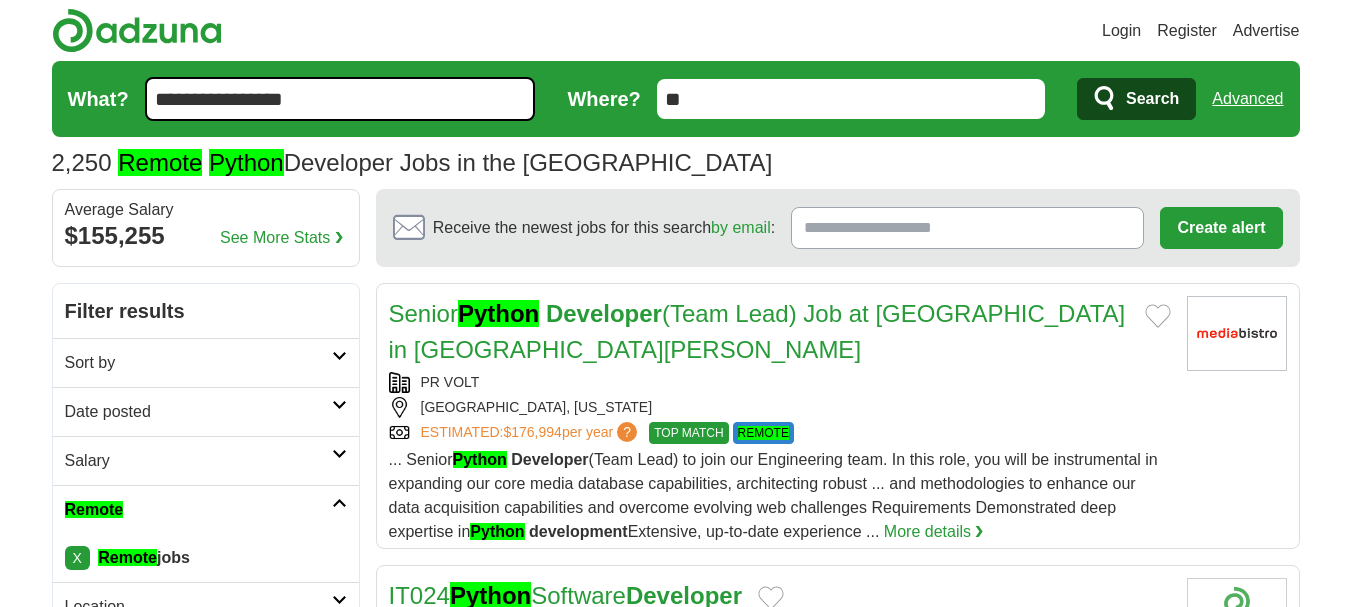 scroll, scrollTop: 0, scrollLeft: 0, axis: both 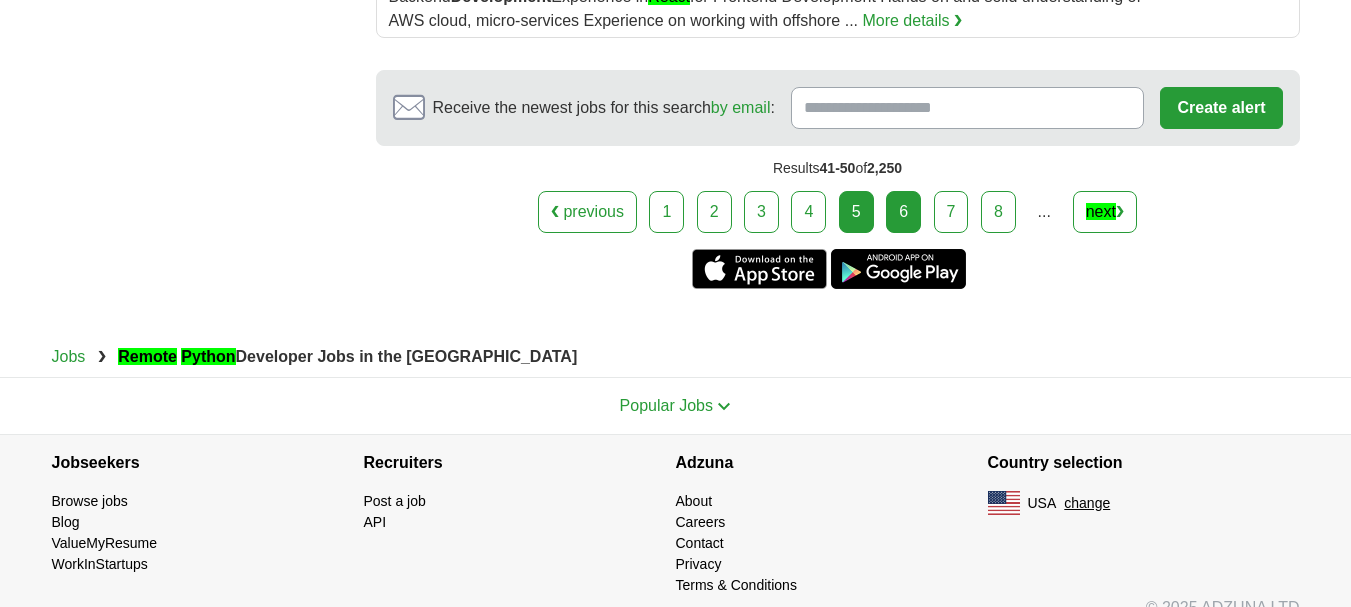 click on "6" at bounding box center (903, 212) 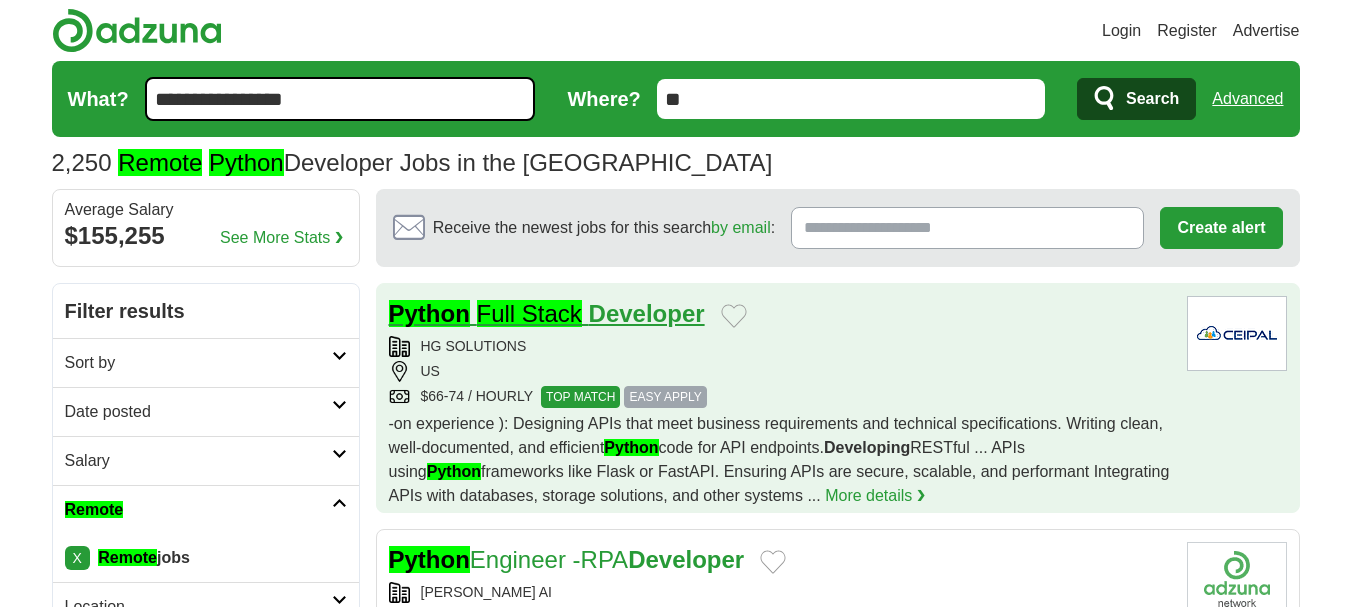 scroll, scrollTop: 100, scrollLeft: 0, axis: vertical 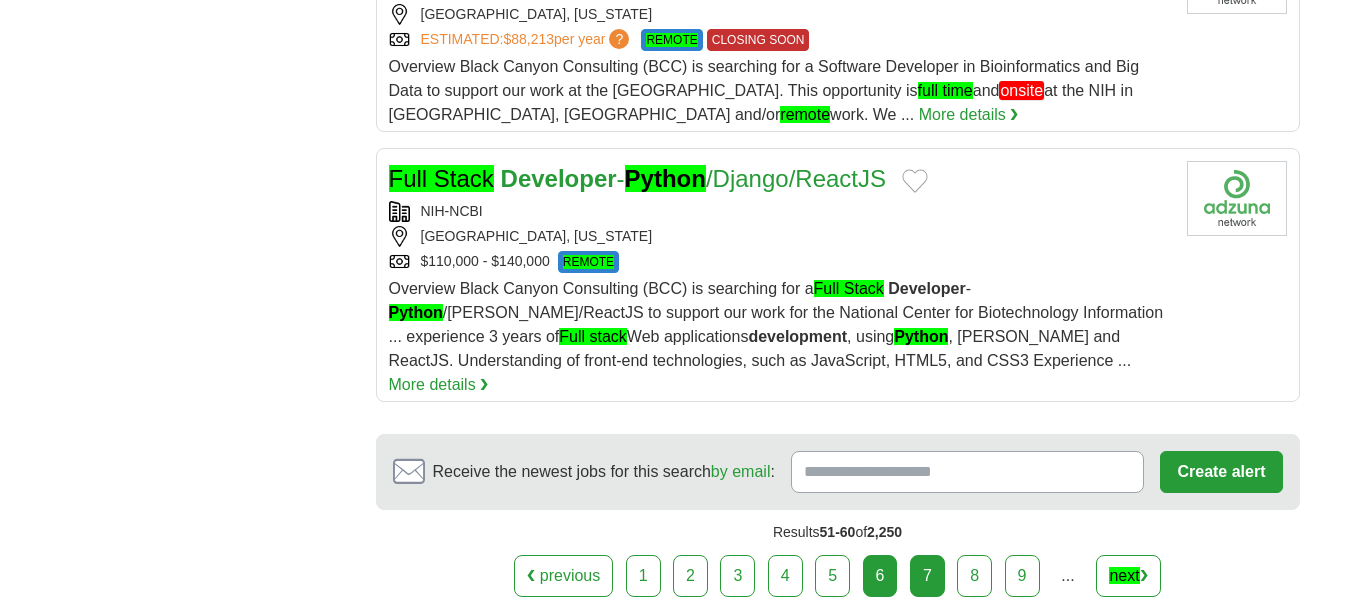 click on "7" at bounding box center [927, 576] 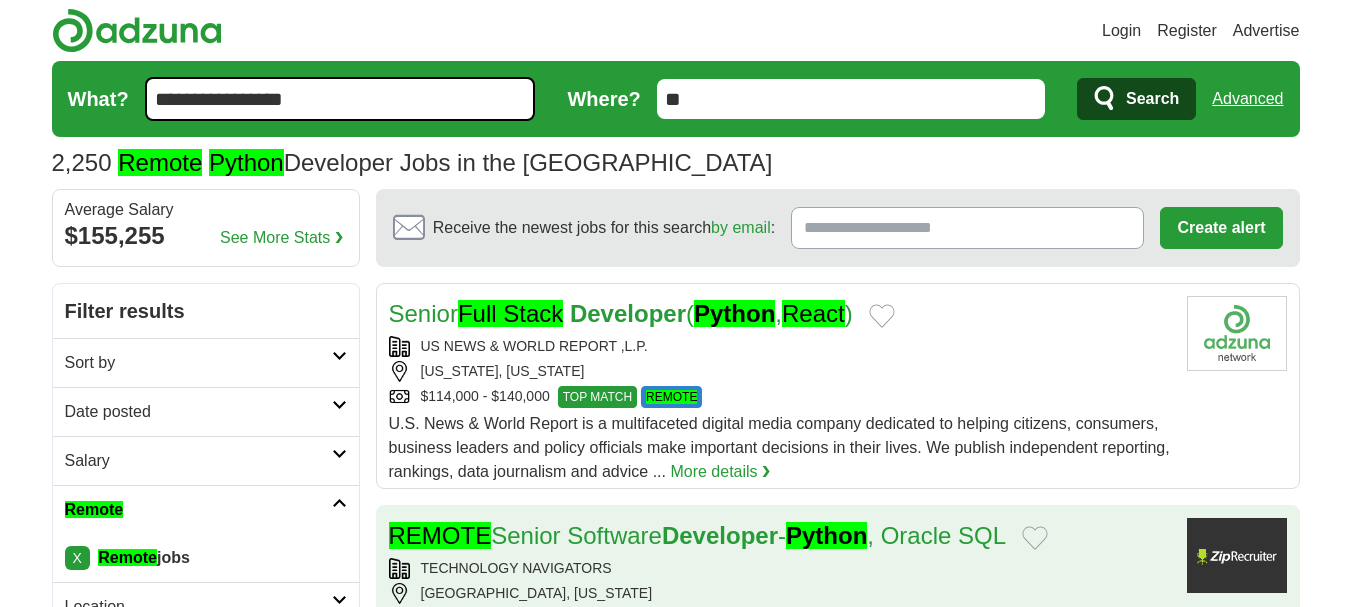 scroll, scrollTop: 500, scrollLeft: 0, axis: vertical 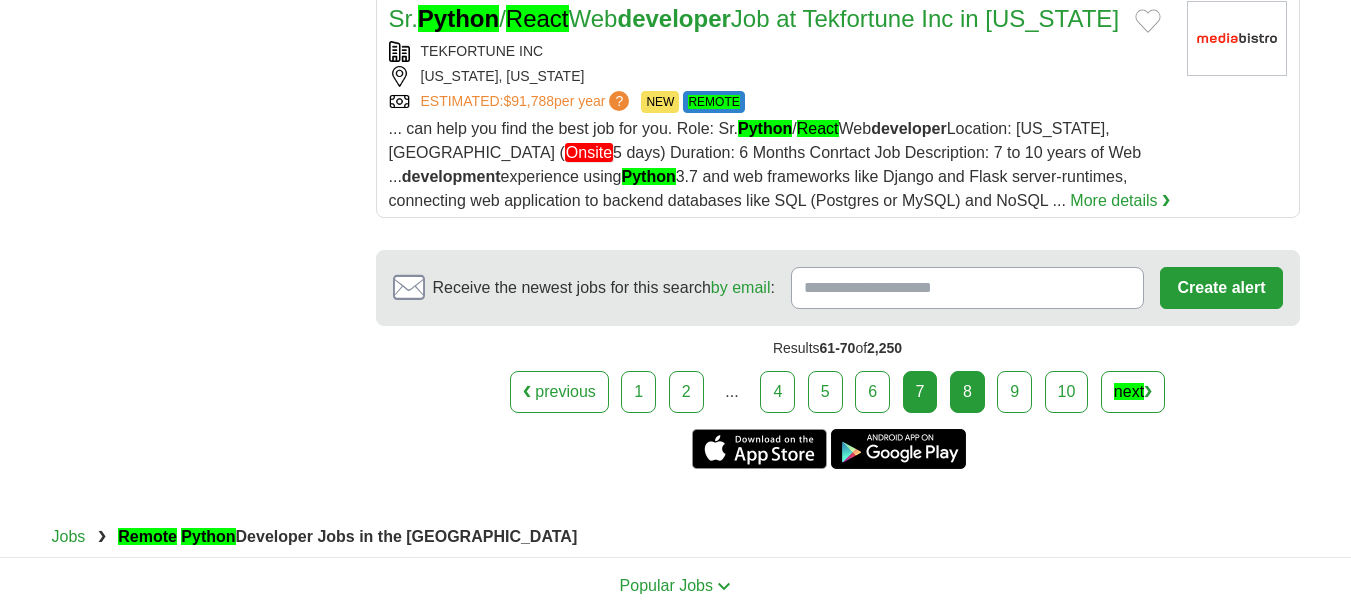 click on "8" at bounding box center (967, 392) 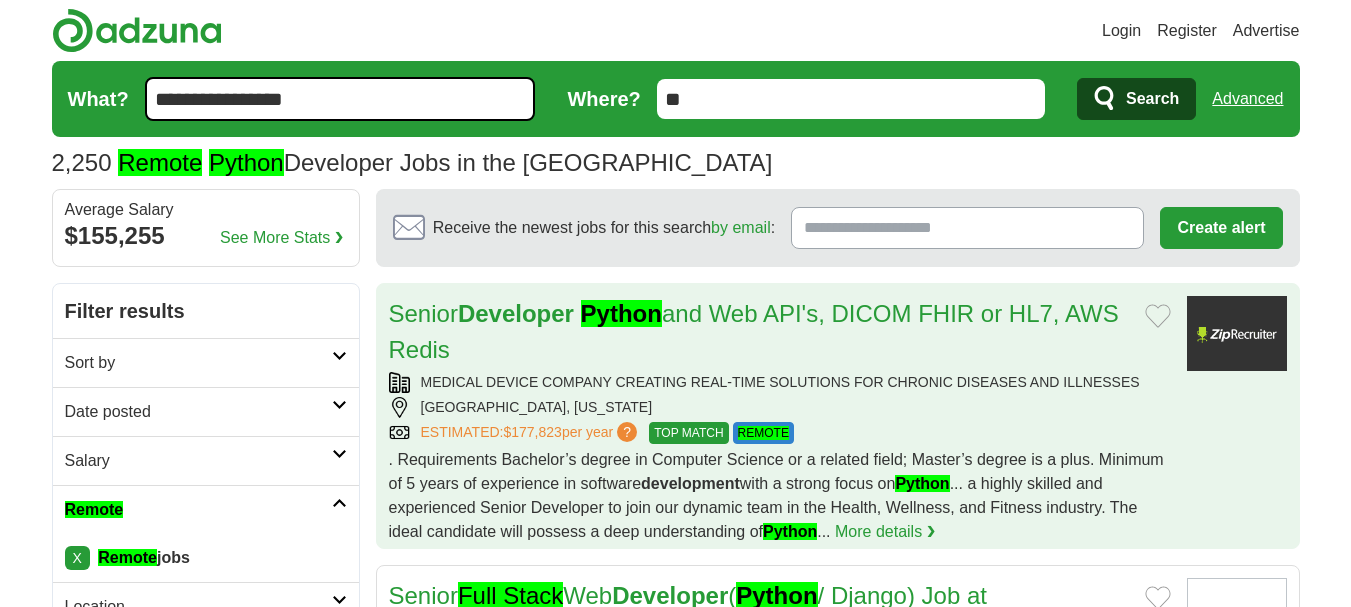 scroll, scrollTop: 0, scrollLeft: 0, axis: both 